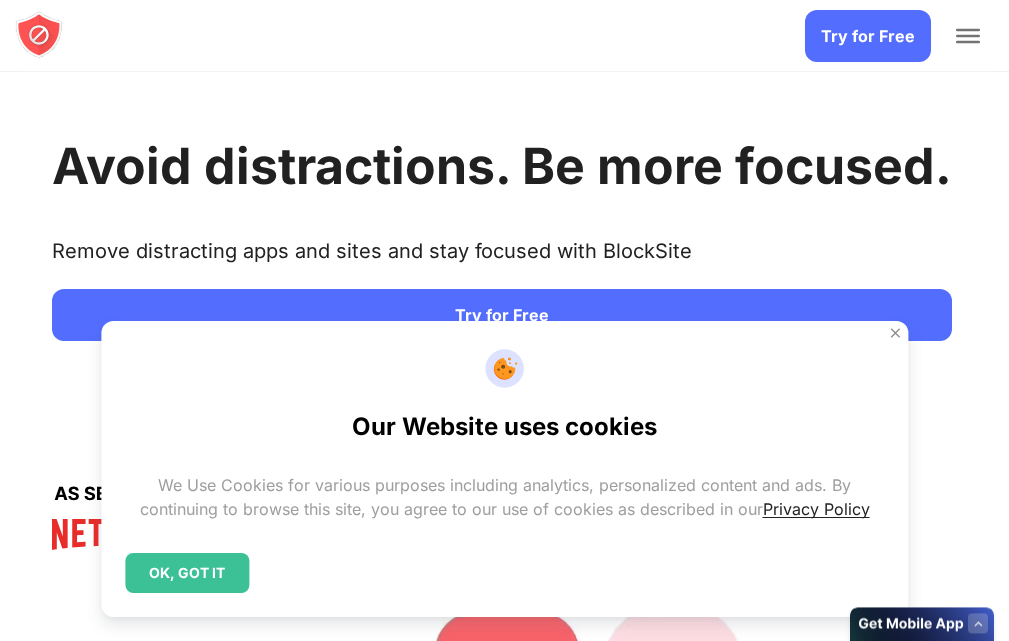 scroll, scrollTop: 0, scrollLeft: 0, axis: both 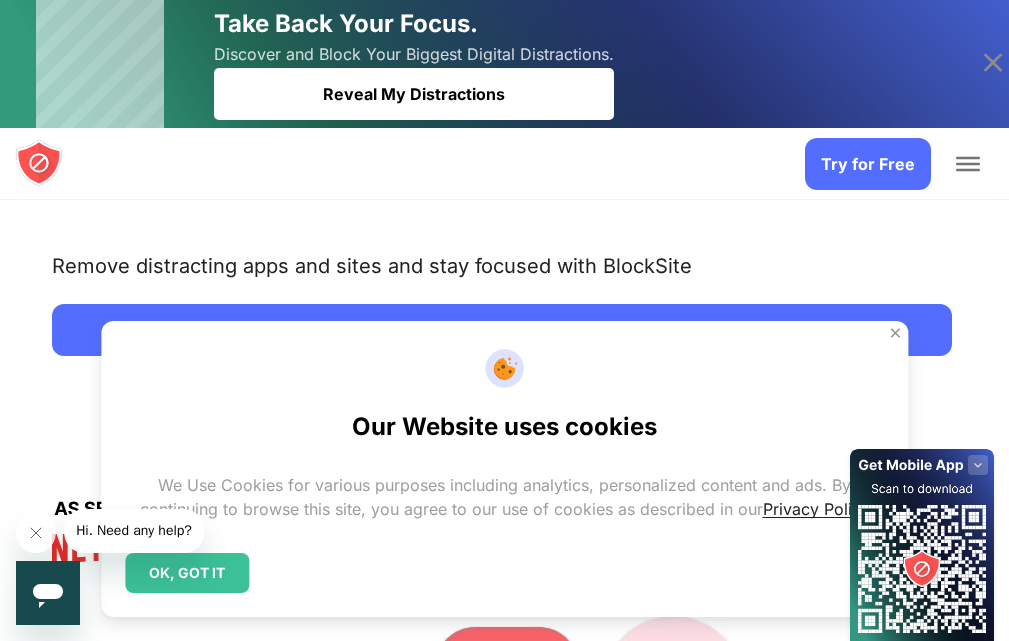 click on "Login" at bounding box center (0, 0) 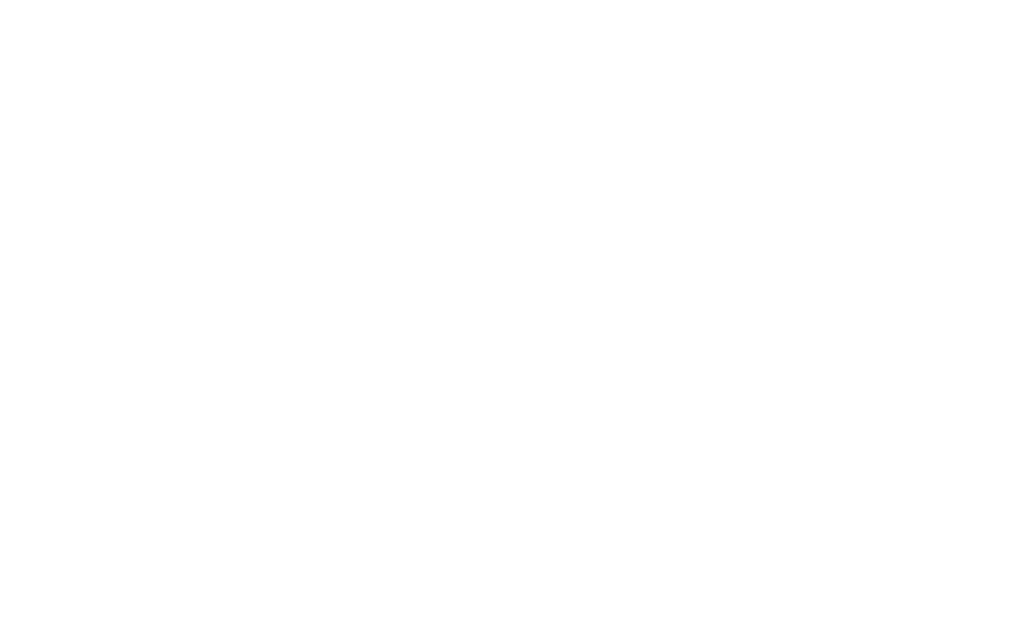 scroll, scrollTop: 0, scrollLeft: 0, axis: both 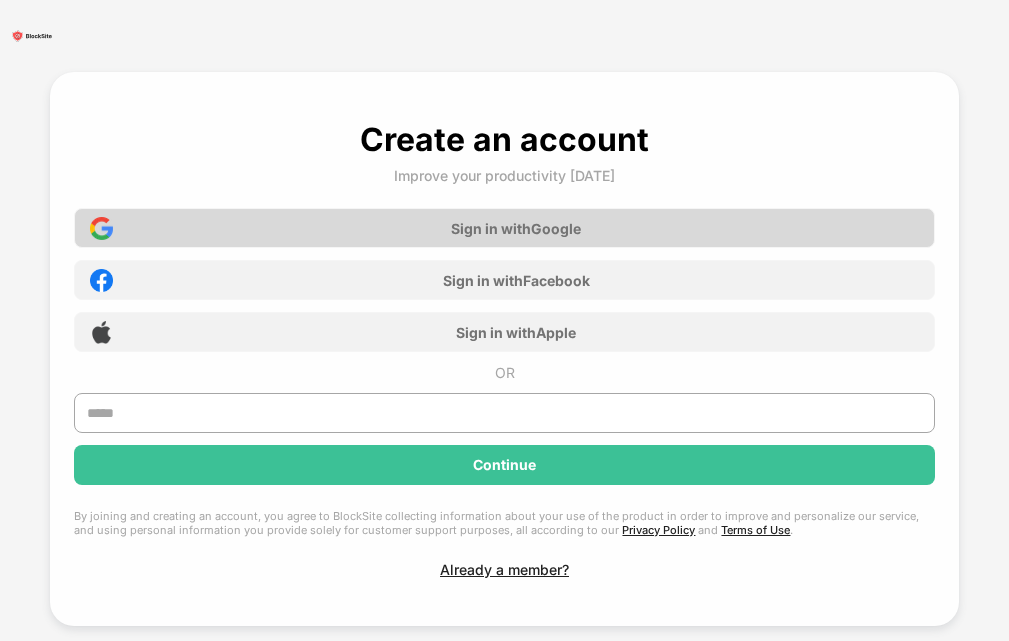 click on "Sign in with  Google" at bounding box center [504, 228] 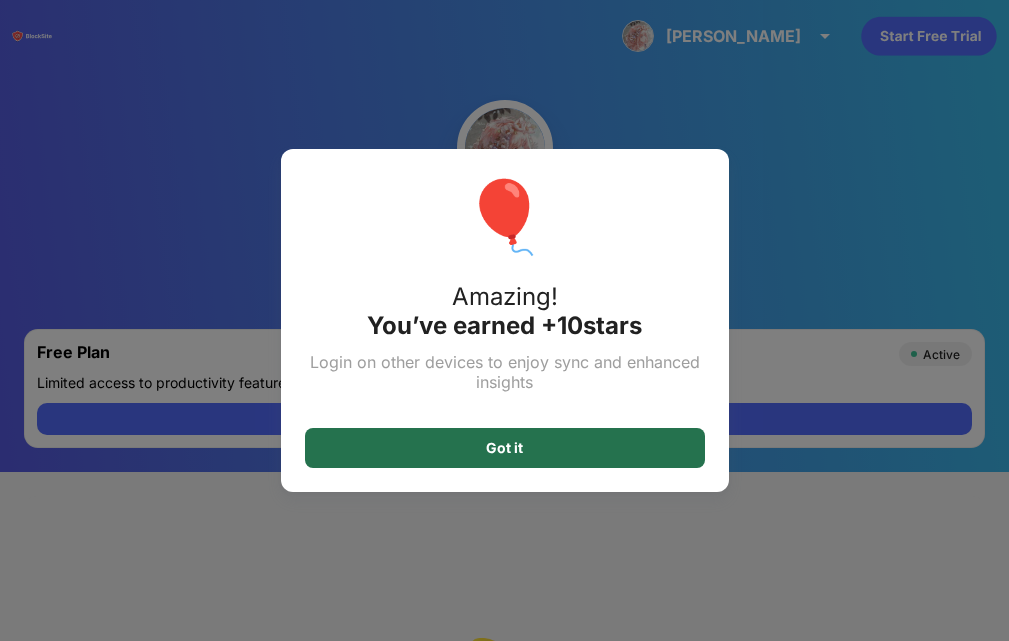 click on "Got it" at bounding box center [505, 448] 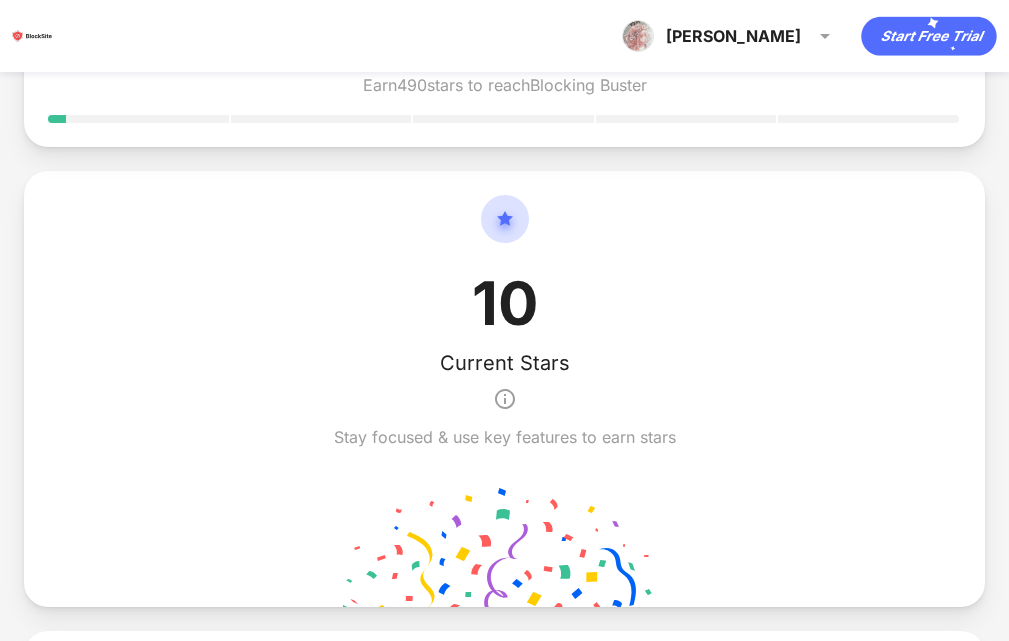 scroll, scrollTop: 1010, scrollLeft: 0, axis: vertical 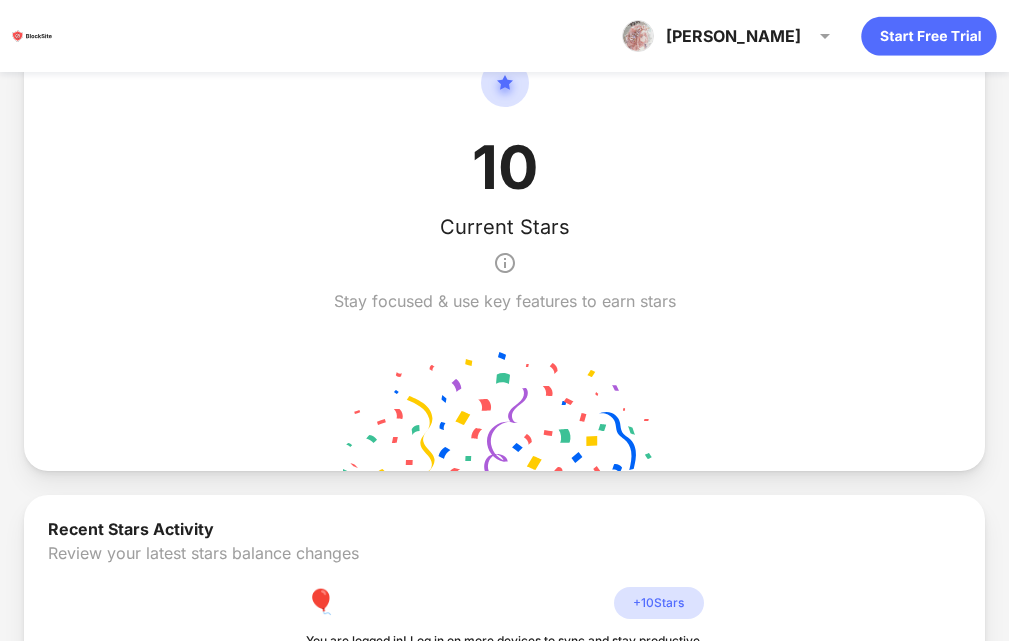 drag, startPoint x: 1007, startPoint y: 424, endPoint x: 1023, endPoint y: 75, distance: 349.36658 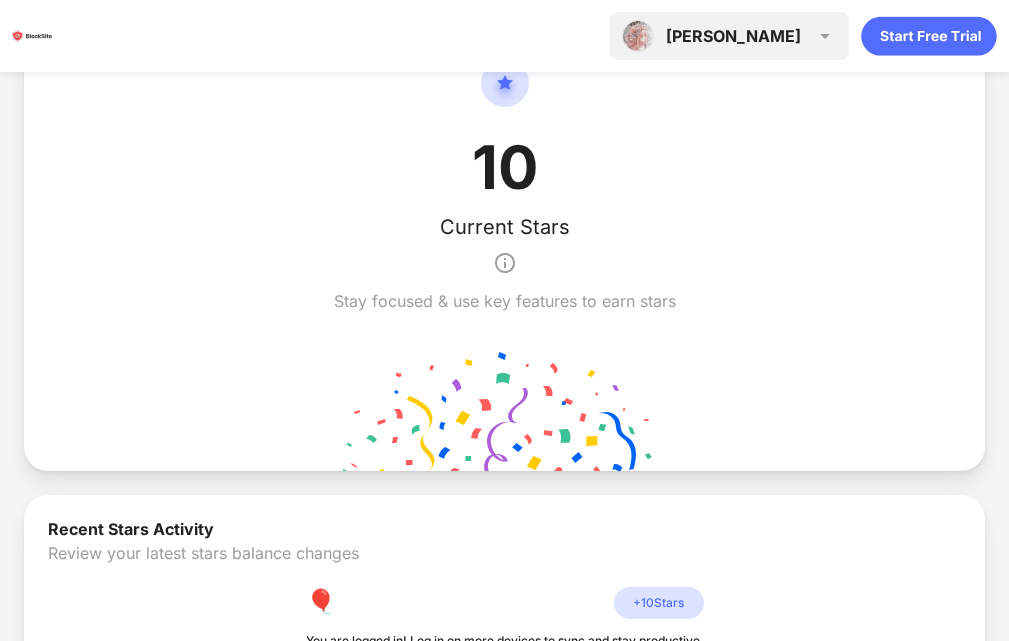 click on "Mayya" at bounding box center [733, 36] 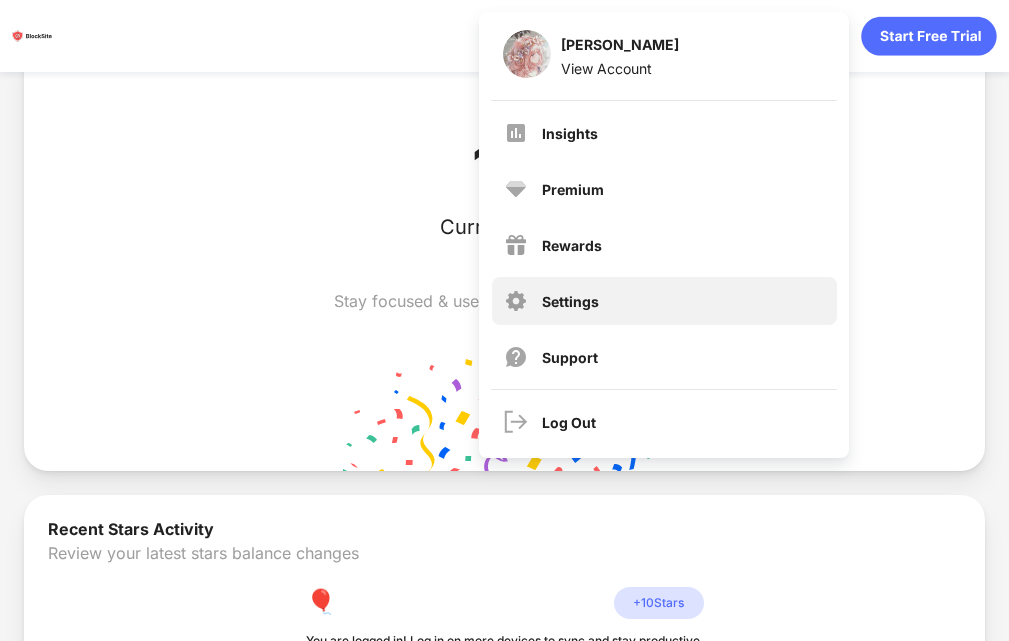 click on "Settings" at bounding box center [664, 301] 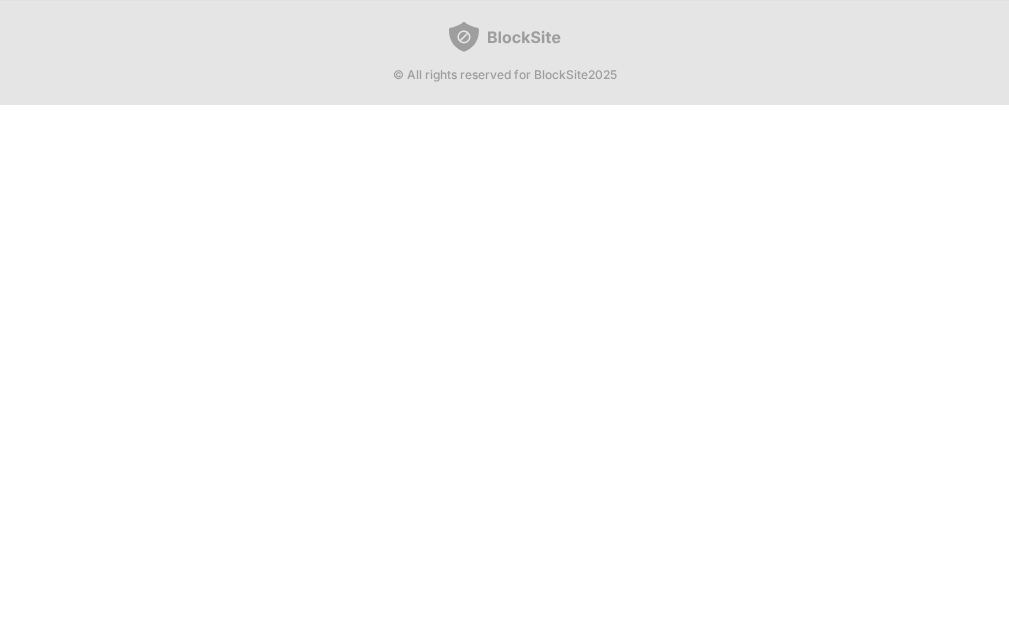 scroll, scrollTop: 0, scrollLeft: 0, axis: both 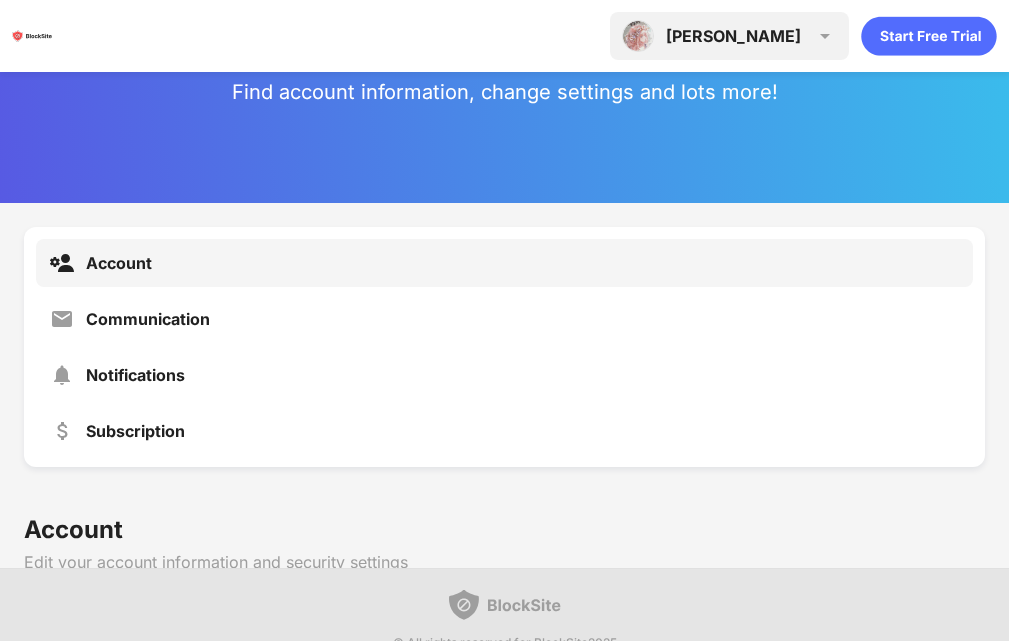 click on "Mayya" at bounding box center [733, 36] 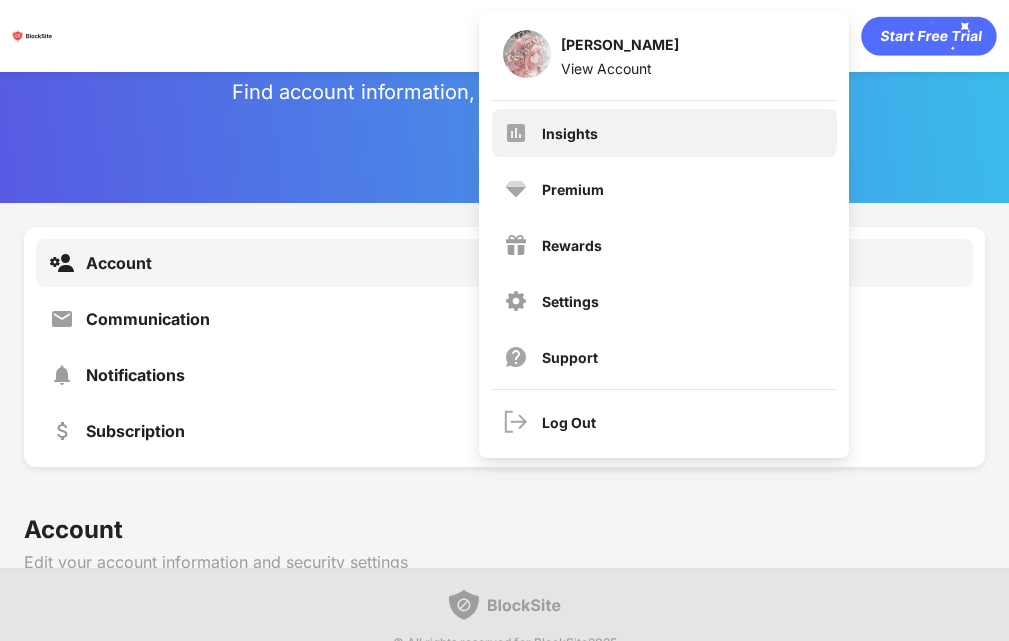 click on "Insights" at bounding box center (664, 133) 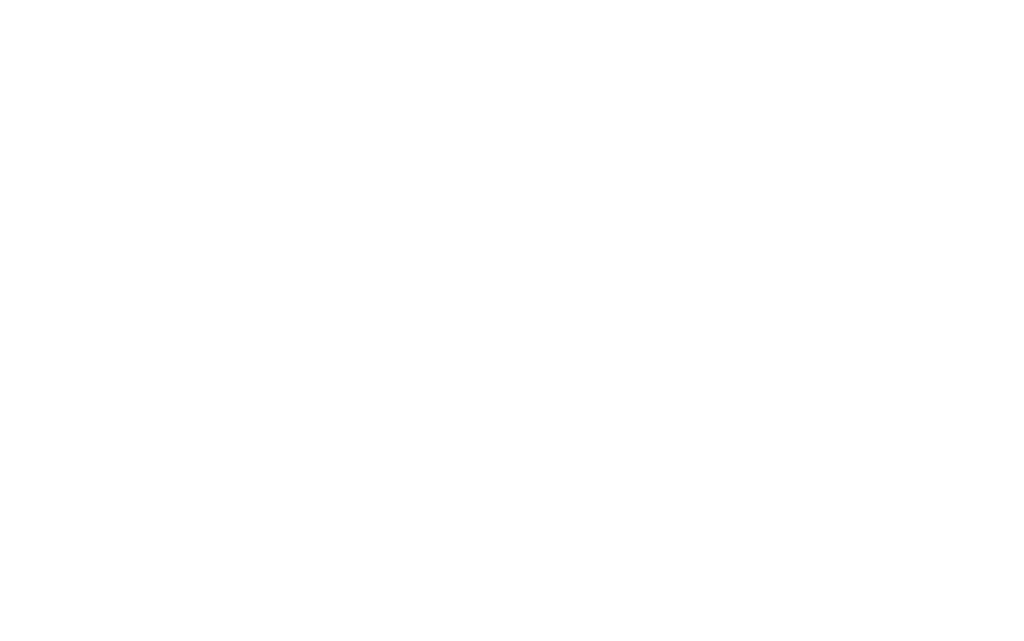 scroll, scrollTop: 0, scrollLeft: 0, axis: both 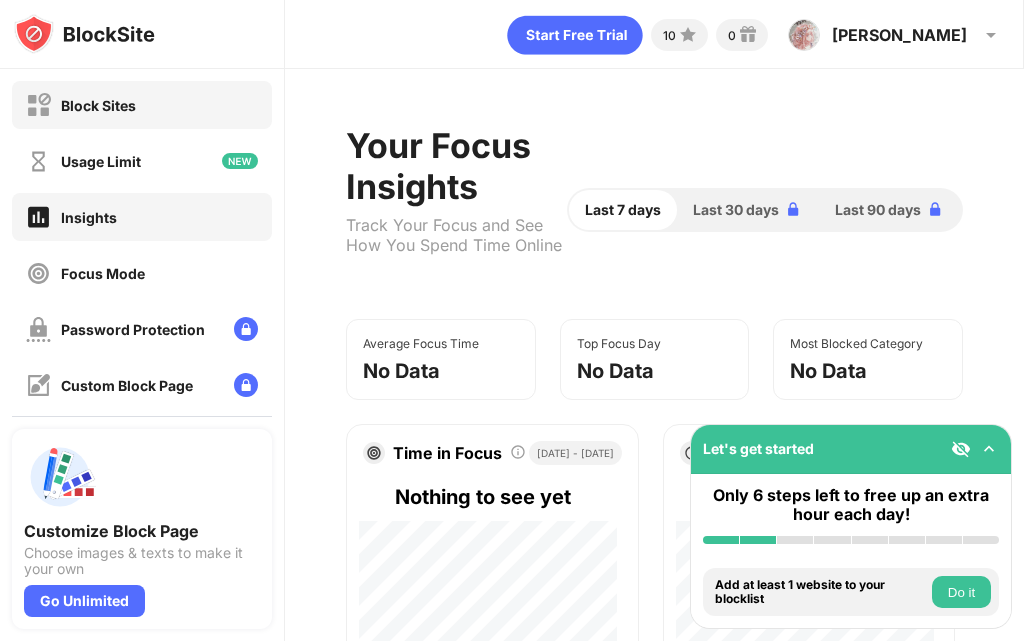 click on "Block Sites" at bounding box center (142, 105) 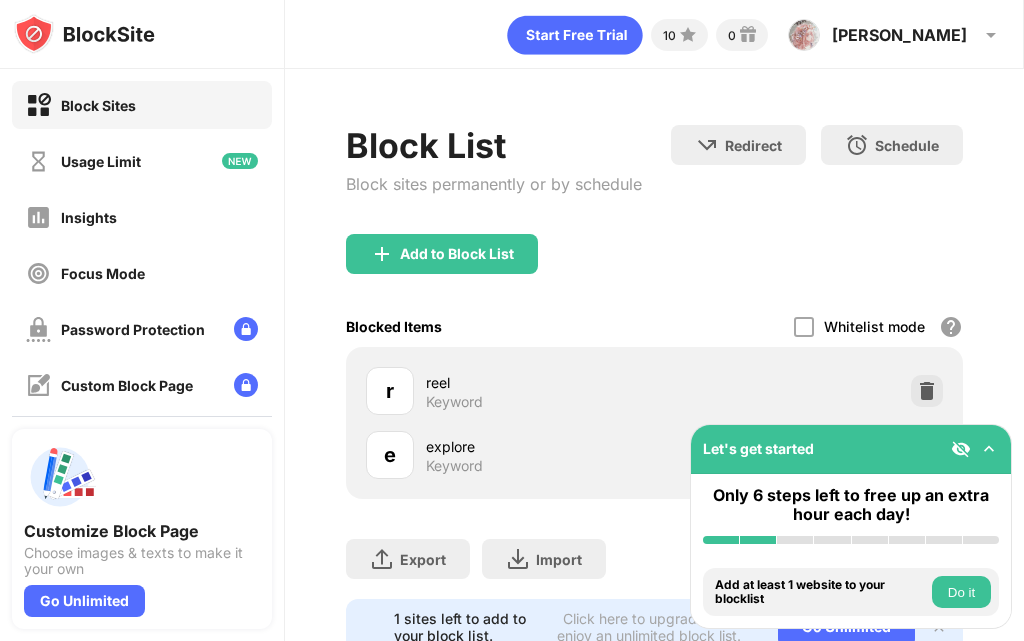 click at bounding box center [989, 449] 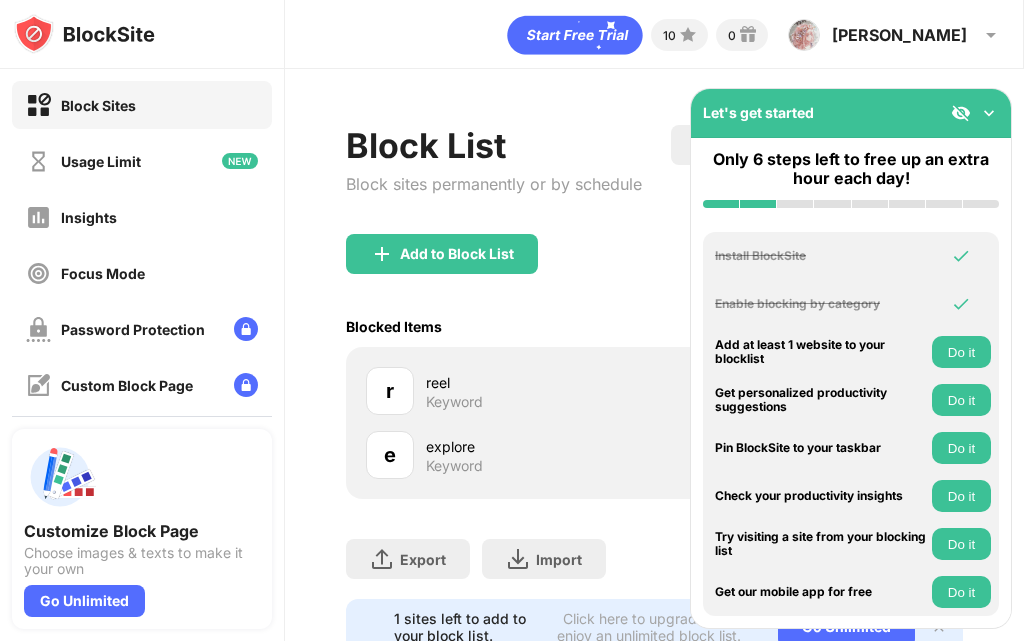 click on "Let's get started" at bounding box center [851, 113] 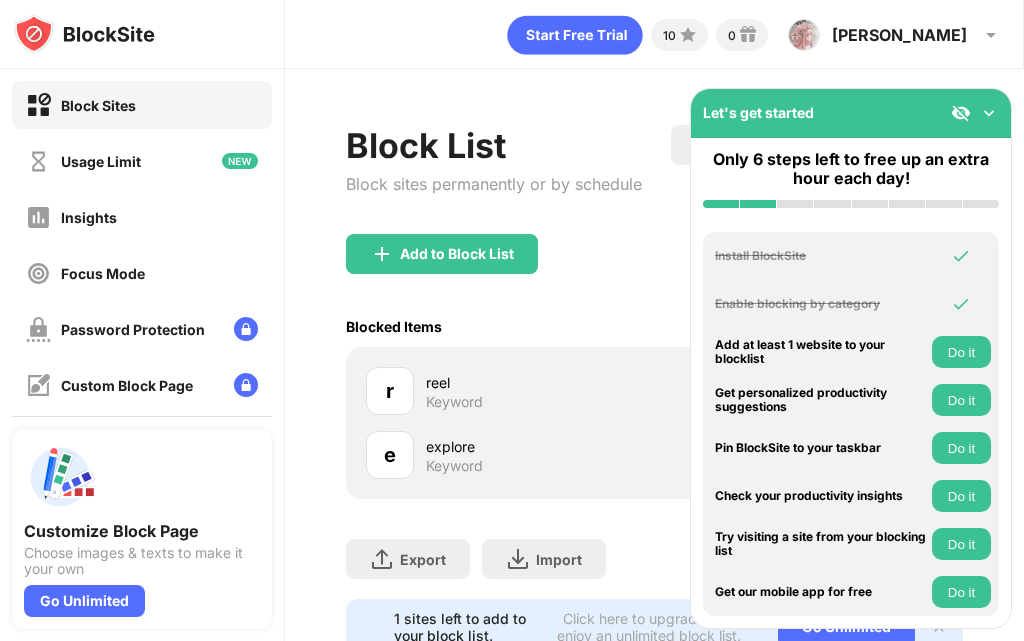 click on "Block List Block sites permanently or by schedule Redirect Choose a site to be redirected to when blocking is active Schedule Select which days and timeframes the block list will be active Add to Block List Blocked Items Whitelist mode Block all websites except for those in your whitelist. Whitelist Mode only works with URLs and won't include categories or keywords. r reel Keyword e explore Keyword Export Export Files (for websites items only) Import Import Files (for websites items only) 1 sites left to add to your block list. Click here to upgrade and enjoy an unlimited block list. Go Unlimited" at bounding box center [654, 390] 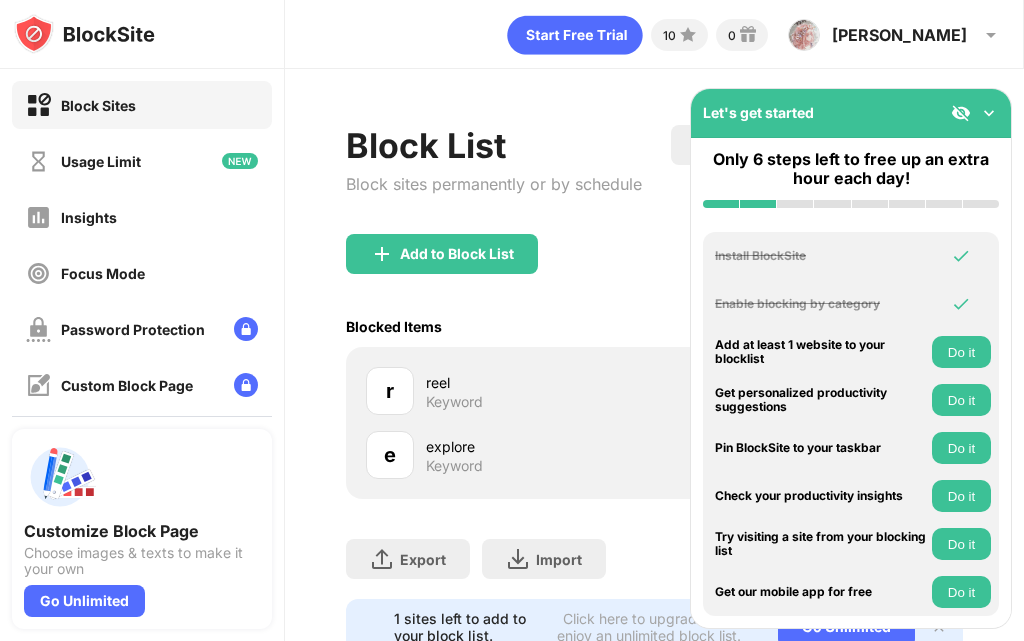click at bounding box center [989, 113] 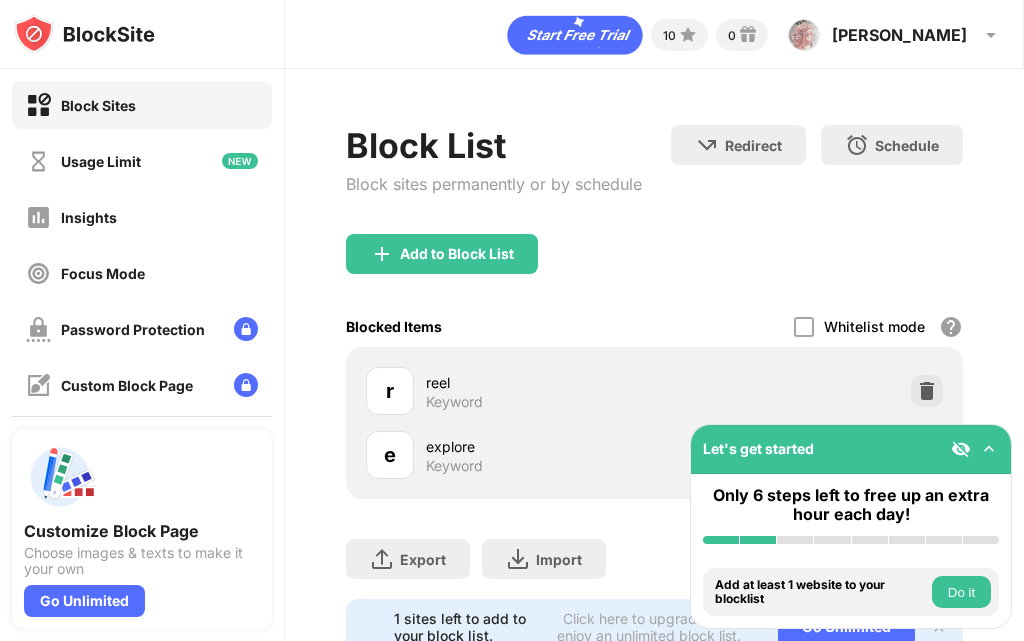 click on "r reel Keyword" at bounding box center (654, 391) 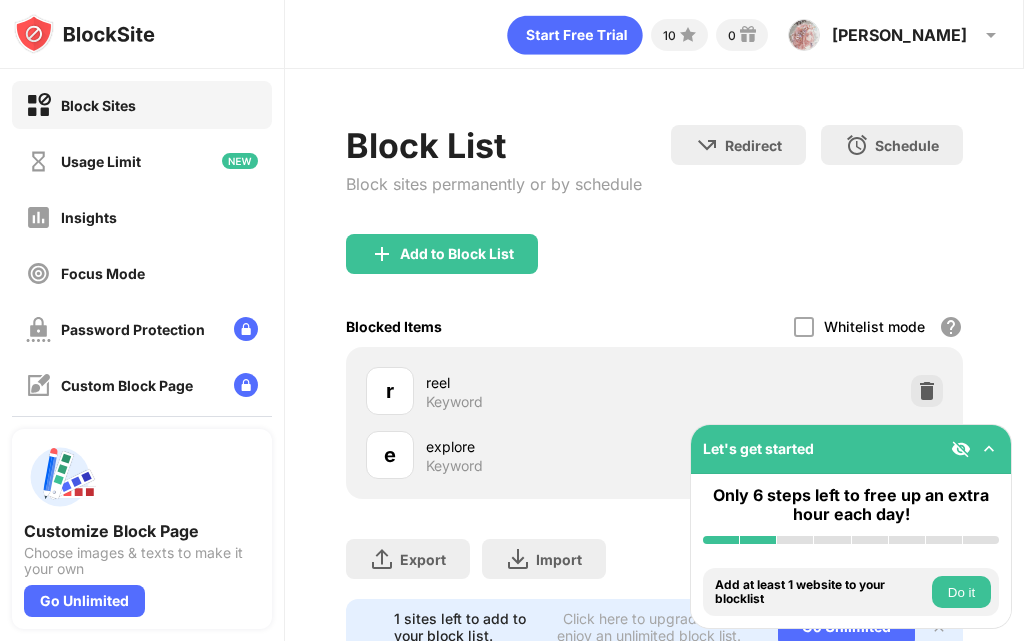 click on "reel" at bounding box center (540, 382) 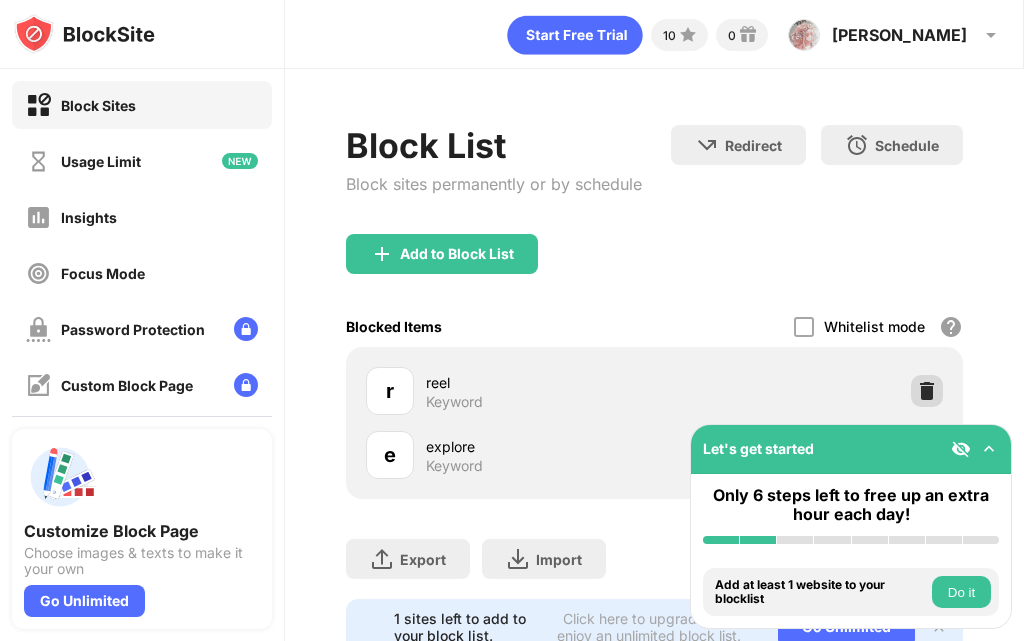 click at bounding box center [927, 391] 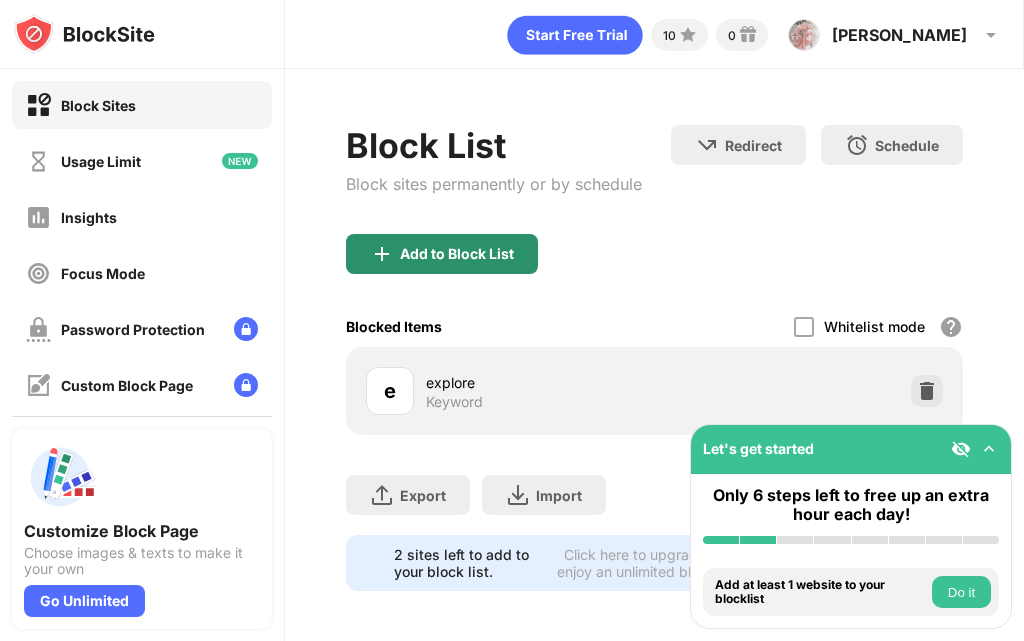 click on "Add to Block List" at bounding box center [442, 254] 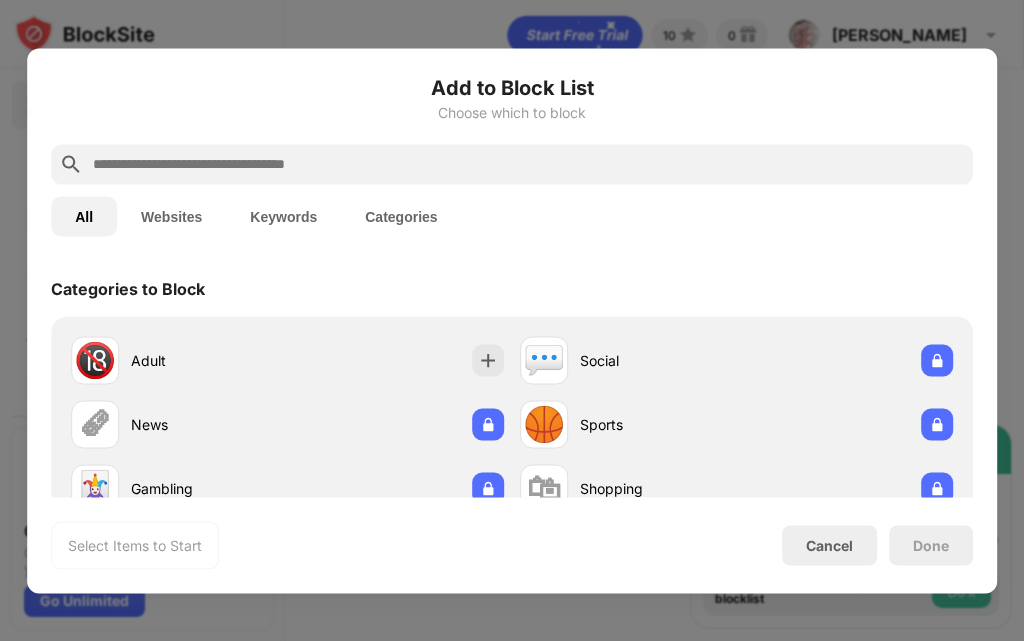 click at bounding box center [528, 164] 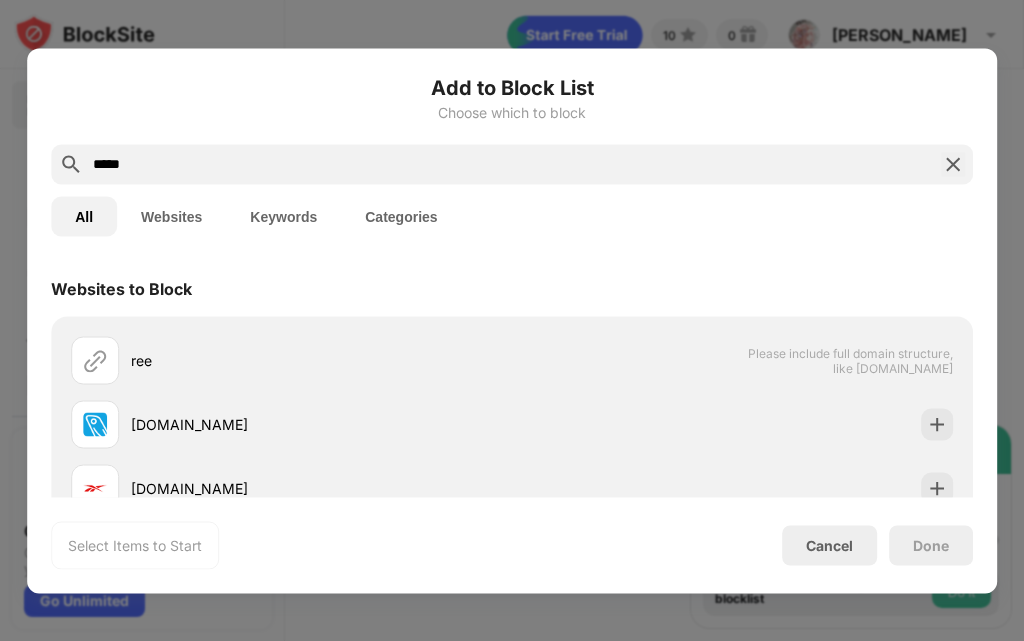 type on "*****" 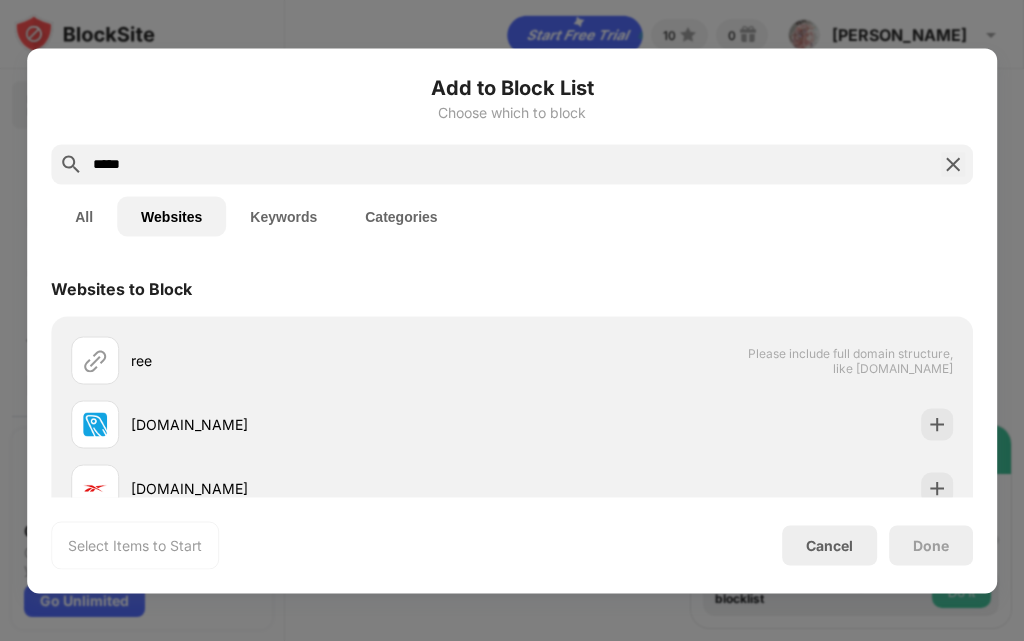 click on "Keywords" at bounding box center [283, 216] 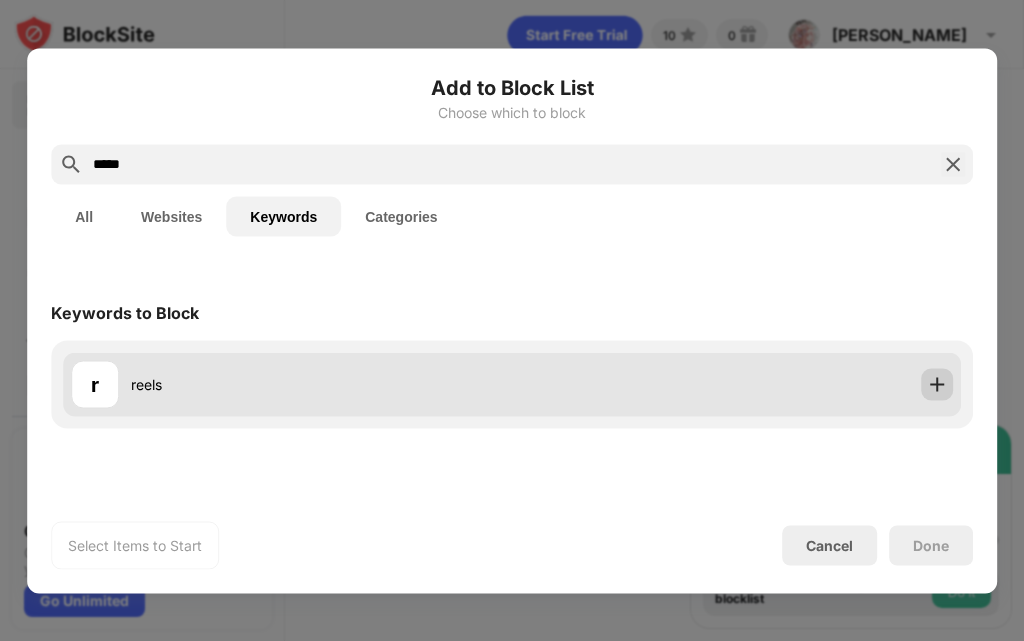 click at bounding box center (937, 384) 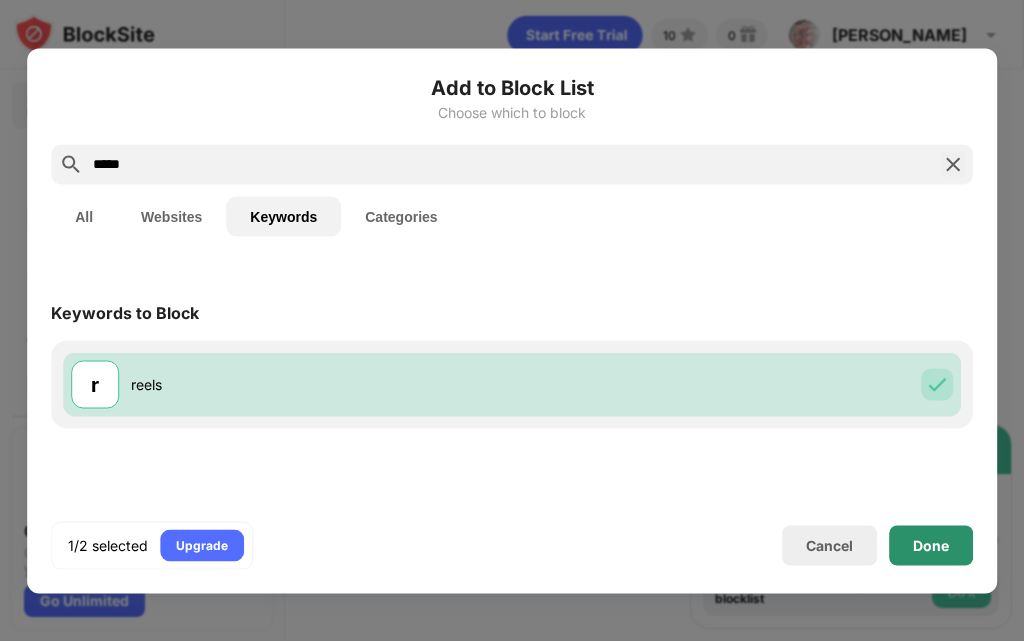 click on "Done" at bounding box center (931, 545) 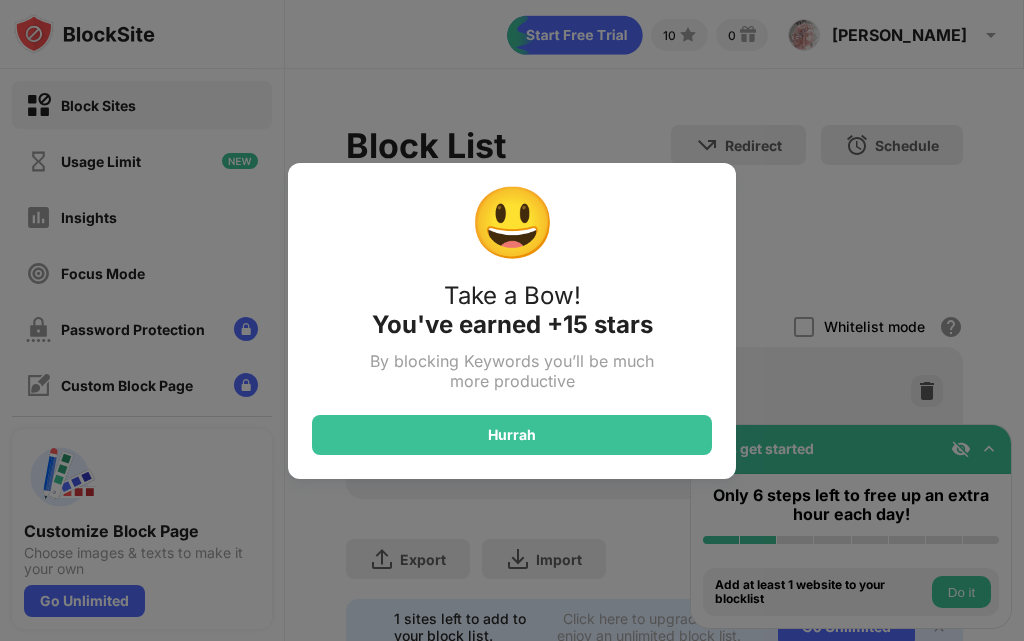 click on "😃 Take a Bow! You've earned +15 stars By blocking Keywords you’ll be much more productive Hurrah" at bounding box center [512, 320] 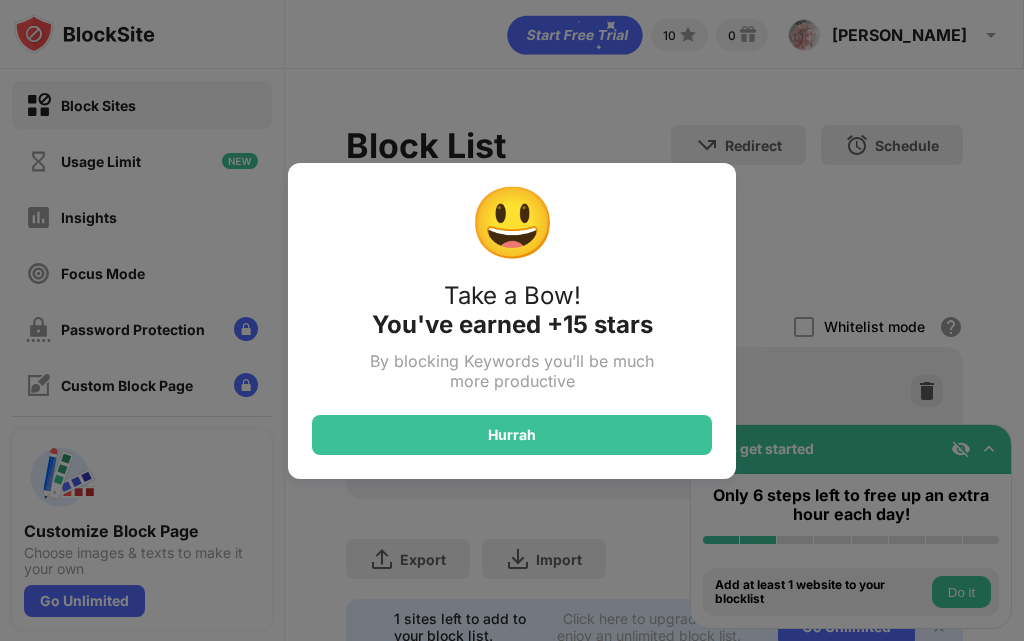 click on "😃 Take a Bow! You've earned +15 stars By blocking Keywords you’ll be much more productive Hurrah" at bounding box center [512, 320] 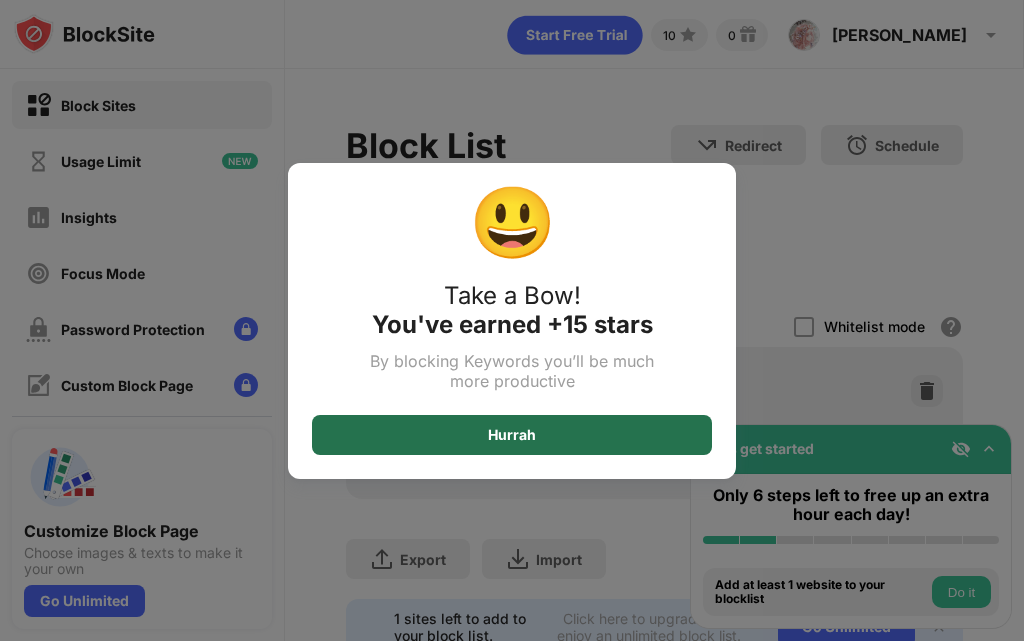 click on "Hurrah" at bounding box center [512, 435] 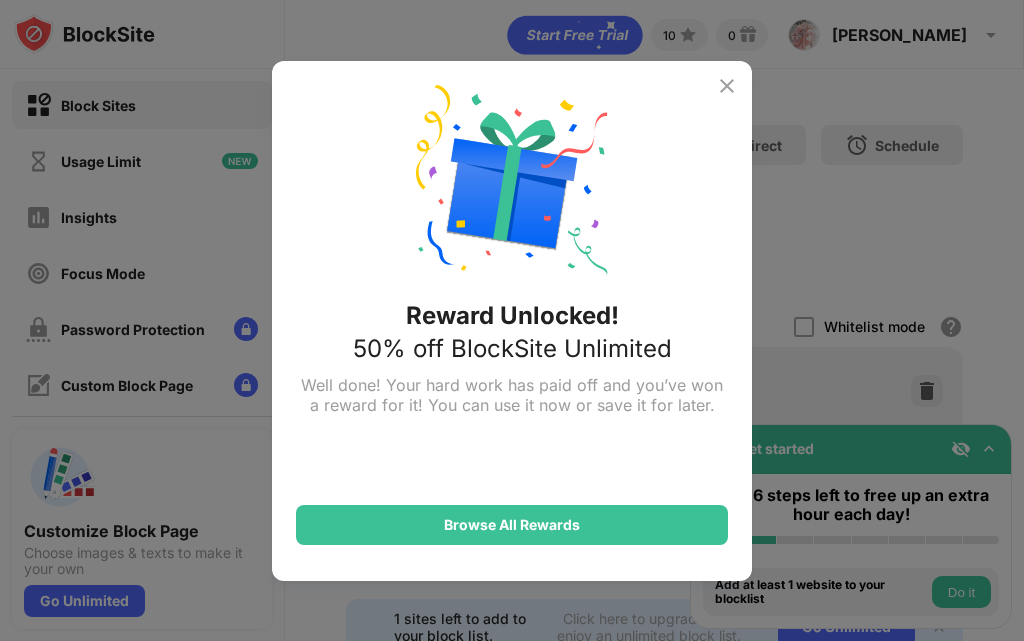 click at bounding box center (727, 86) 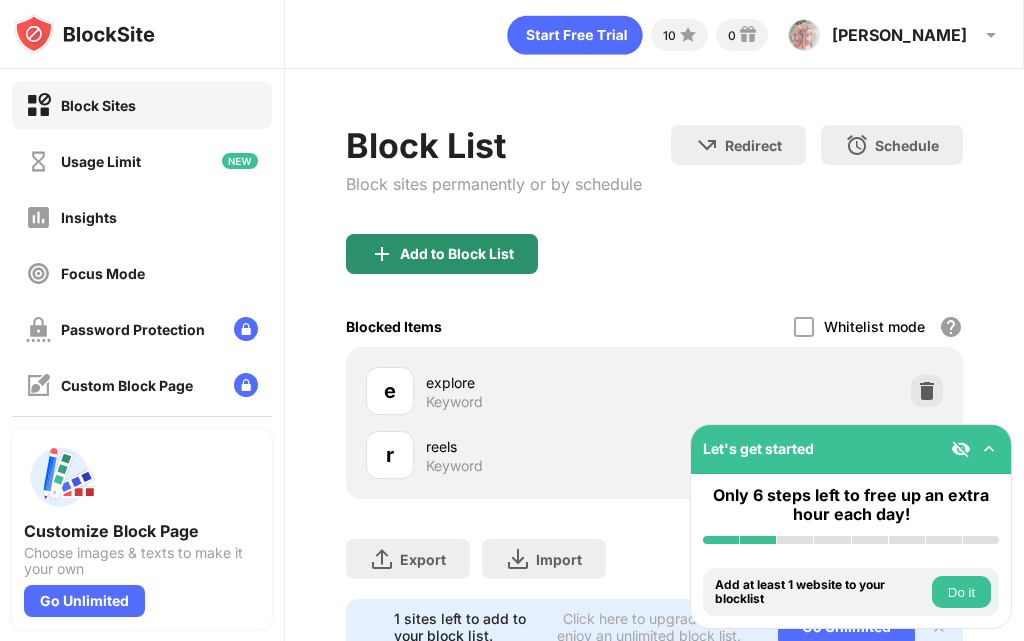 click on "Add to Block List" at bounding box center (442, 254) 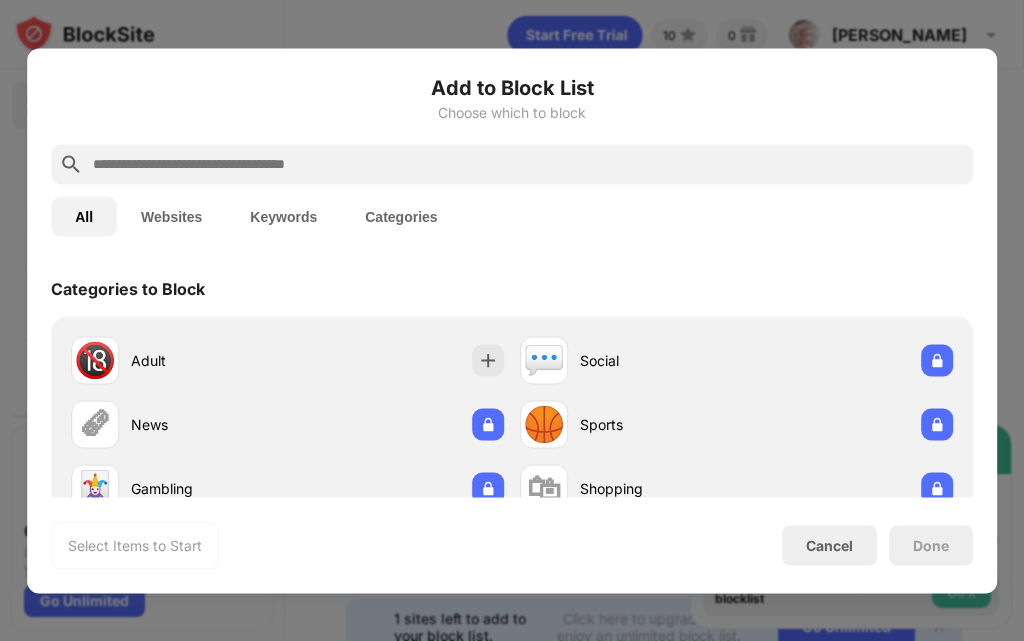 click on "Websites" at bounding box center [171, 216] 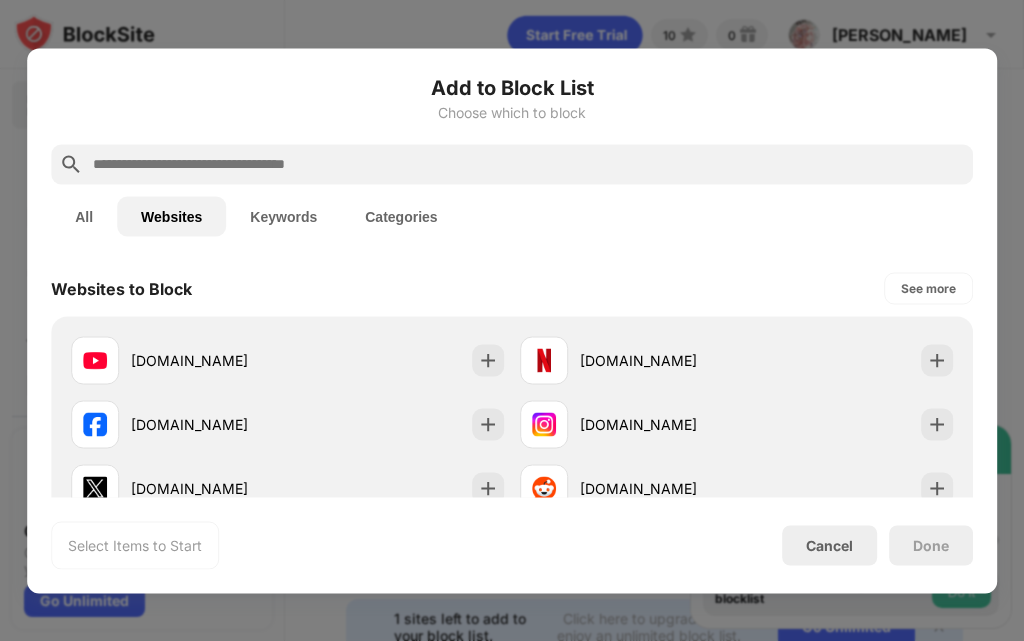 click on "Categories" at bounding box center (401, 216) 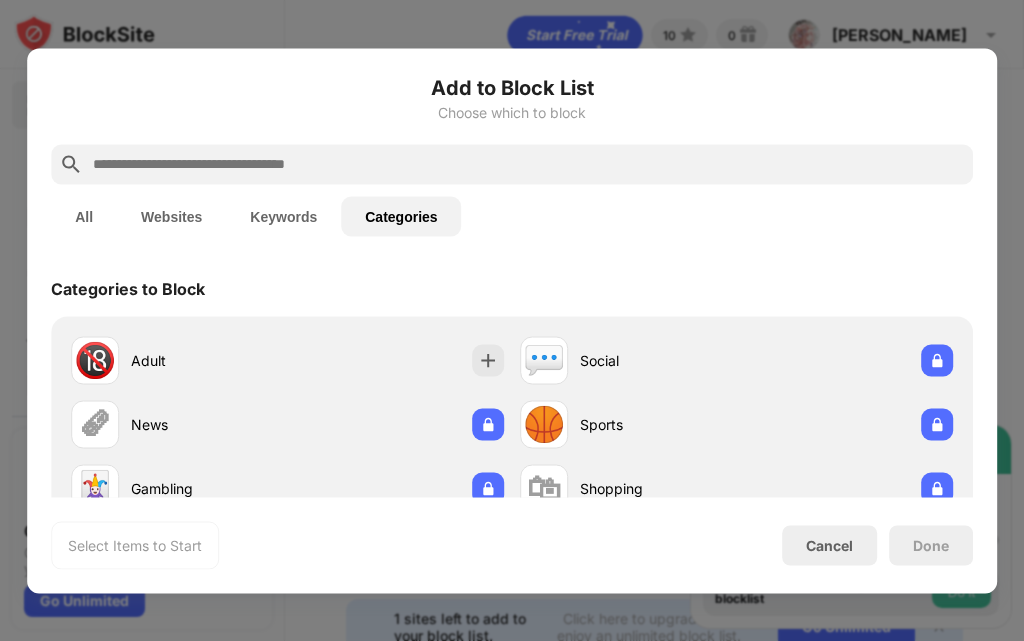 click on "Categories to Block 🔞 Adult 💬 Social 🗞 News 🏀 Sports 🃏 Gambling 🛍 Shopping" at bounding box center [512, 378] 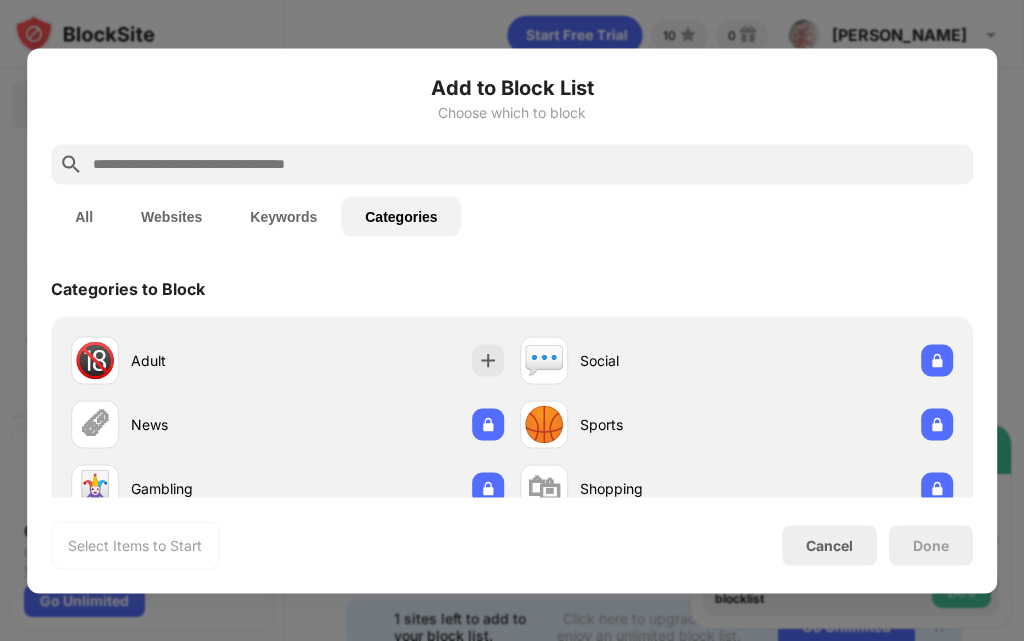 click on "Keywords" at bounding box center [283, 216] 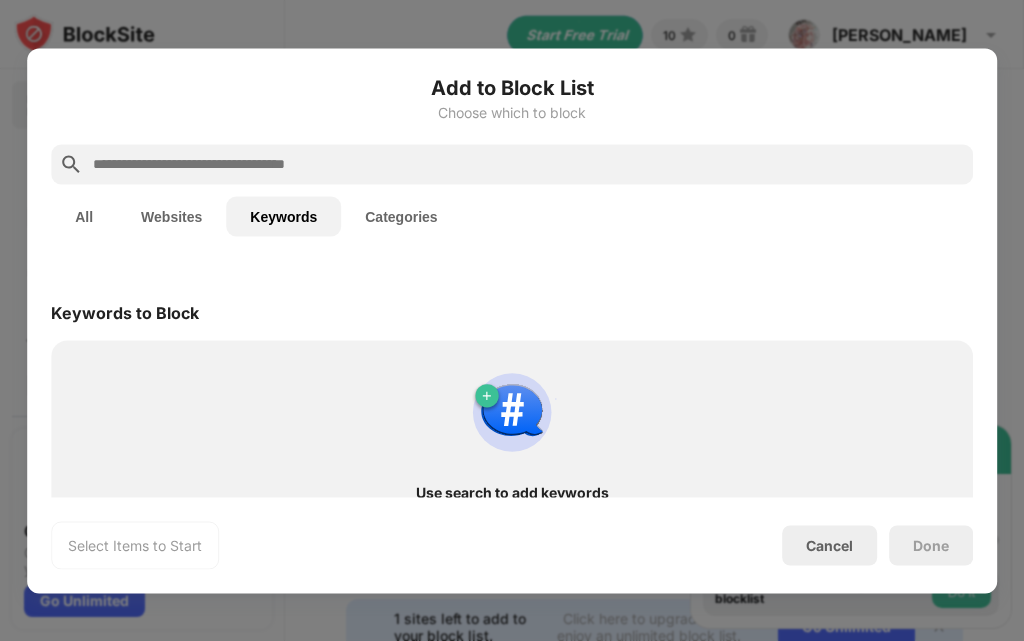 click on "Websites" at bounding box center (171, 216) 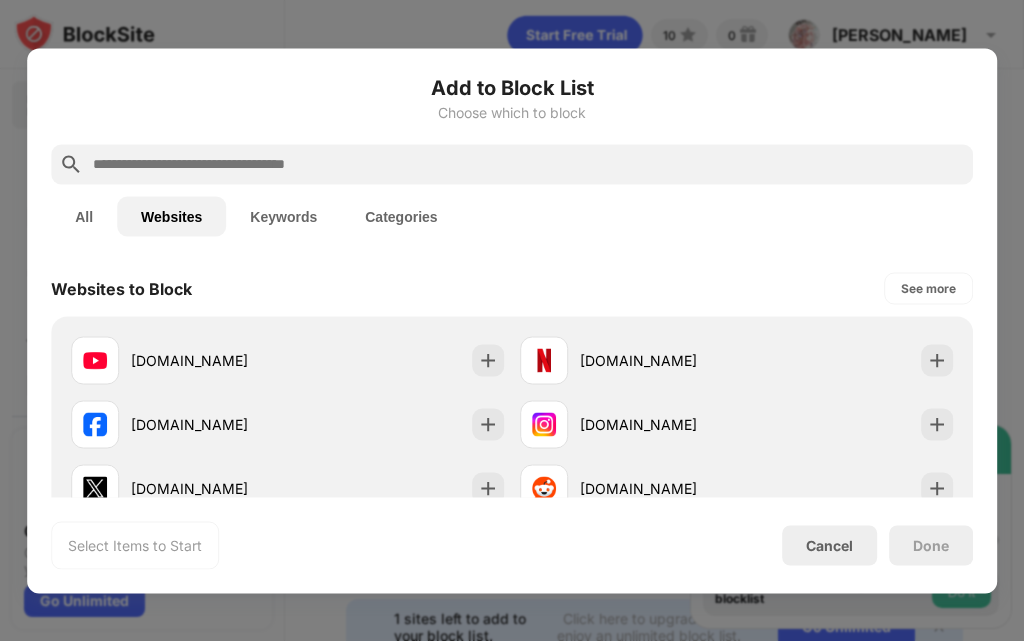 click on "All" at bounding box center [84, 216] 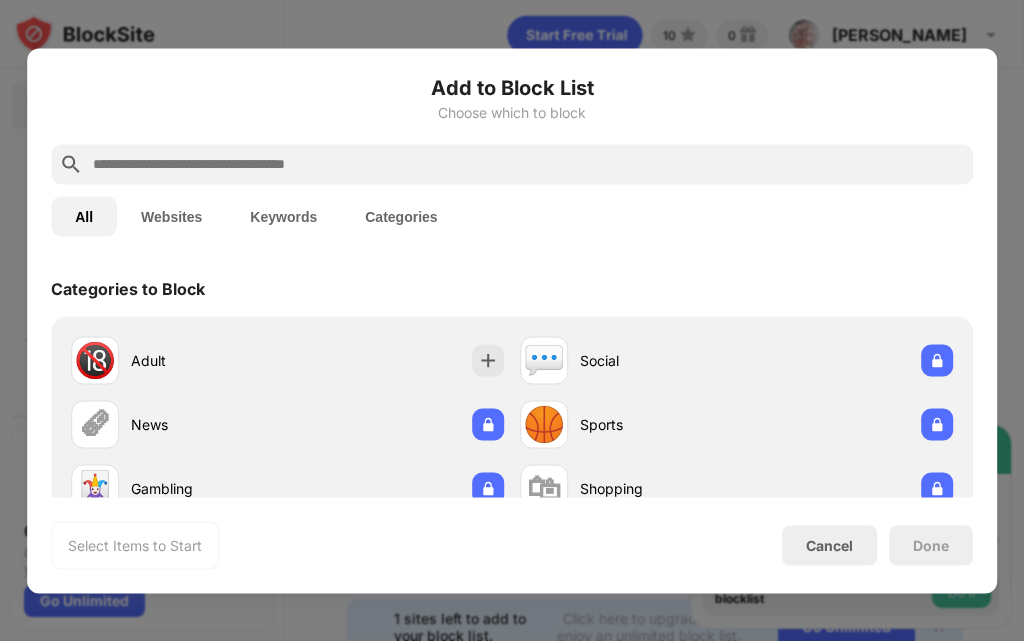 click at bounding box center [512, 320] 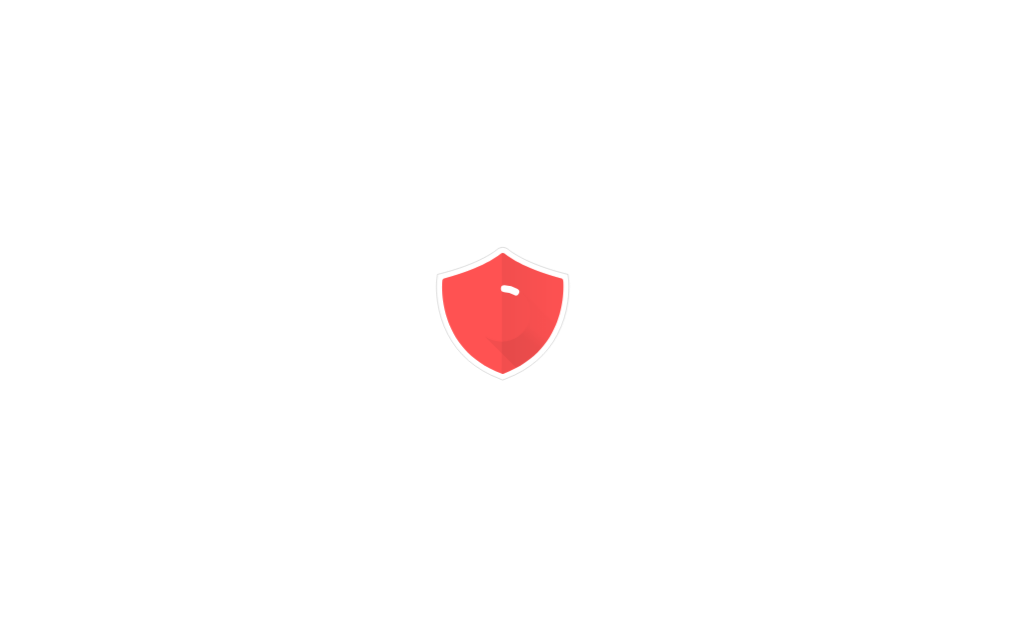 scroll, scrollTop: 0, scrollLeft: 0, axis: both 